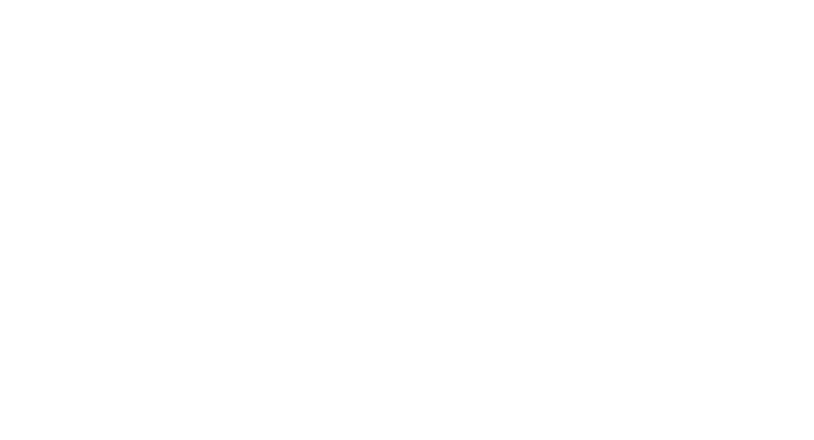 scroll, scrollTop: 0, scrollLeft: 0, axis: both 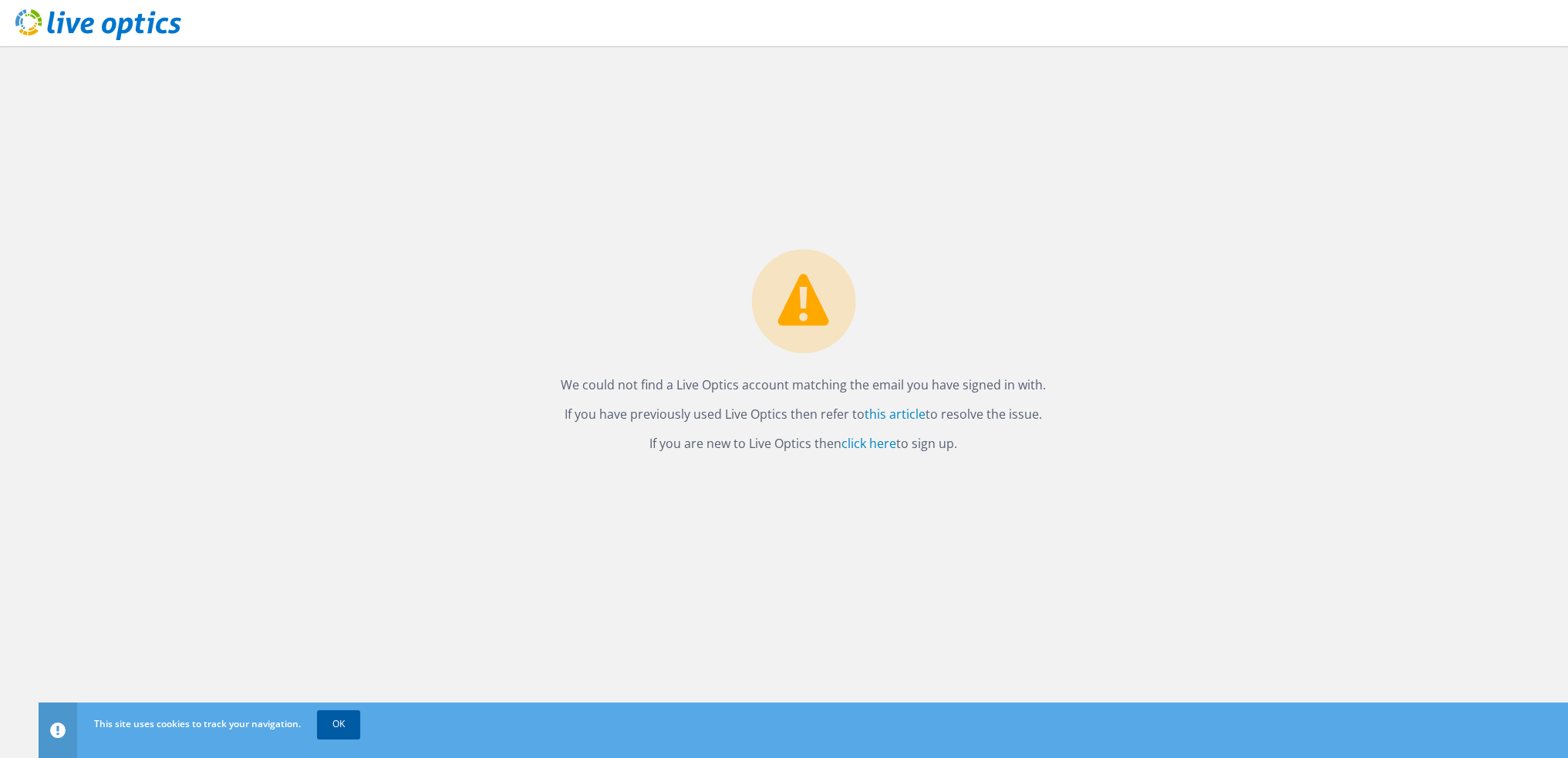 click on "OK" at bounding box center [339, 724] 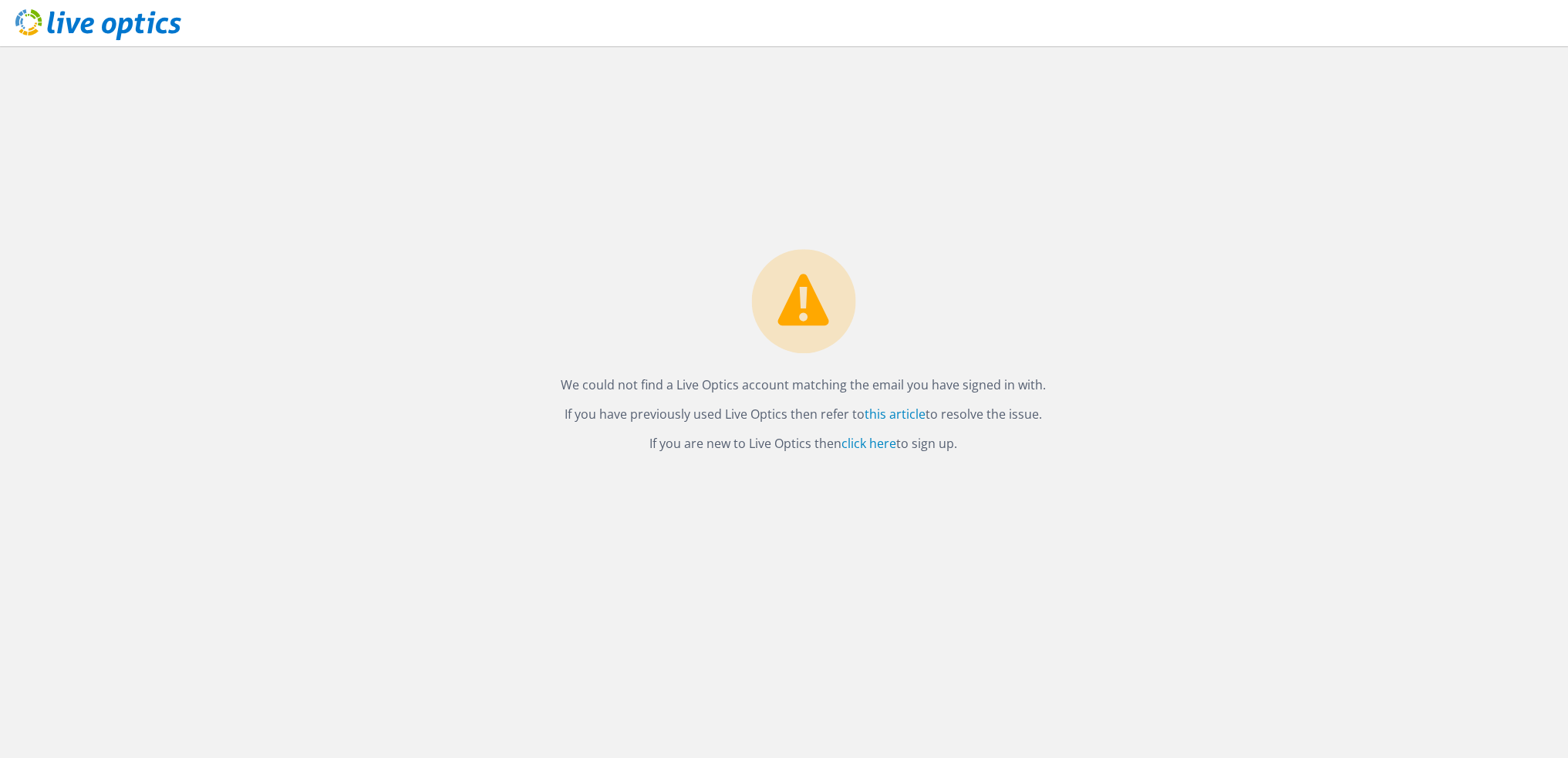 click 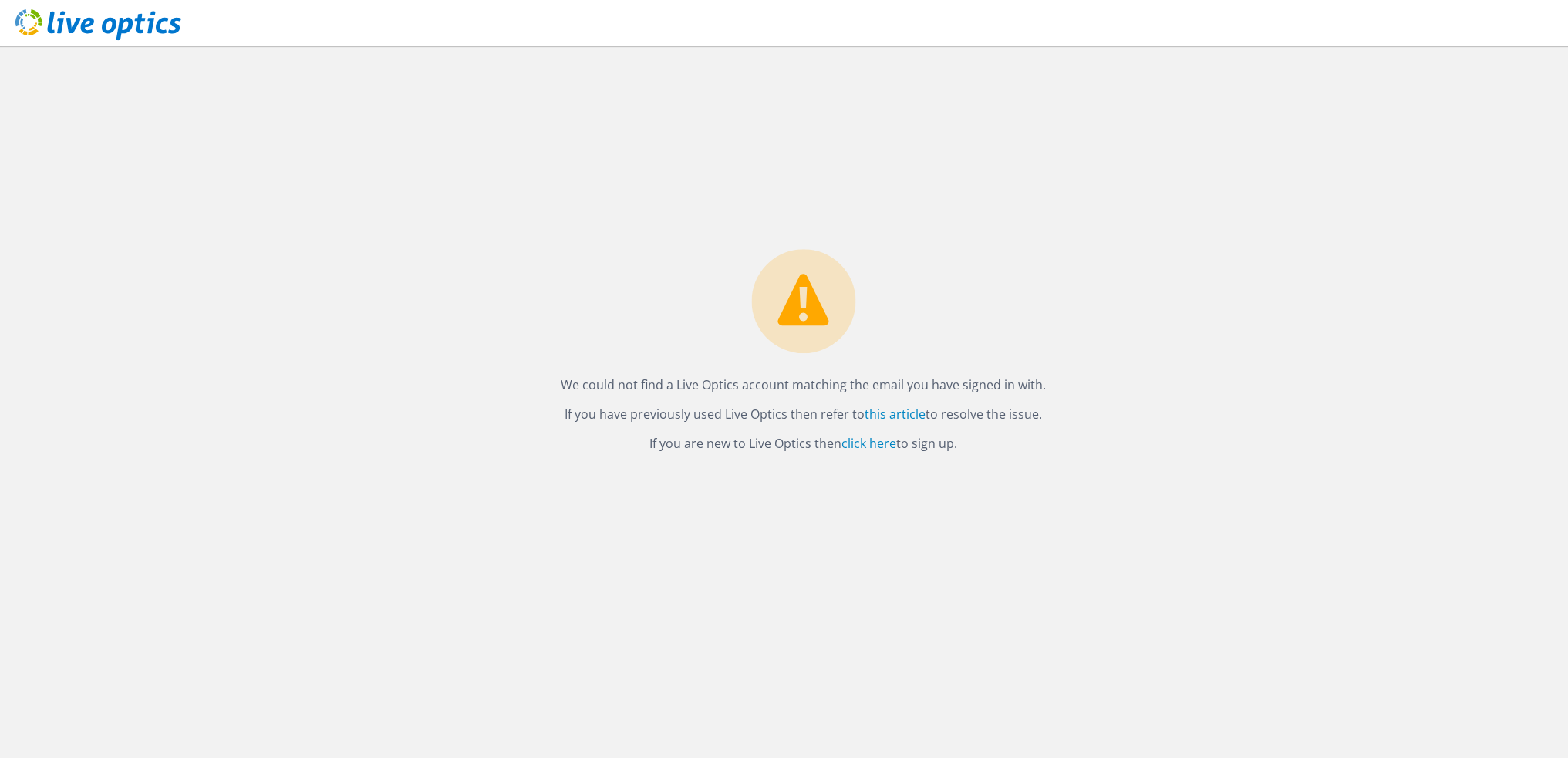 scroll, scrollTop: 0, scrollLeft: 0, axis: both 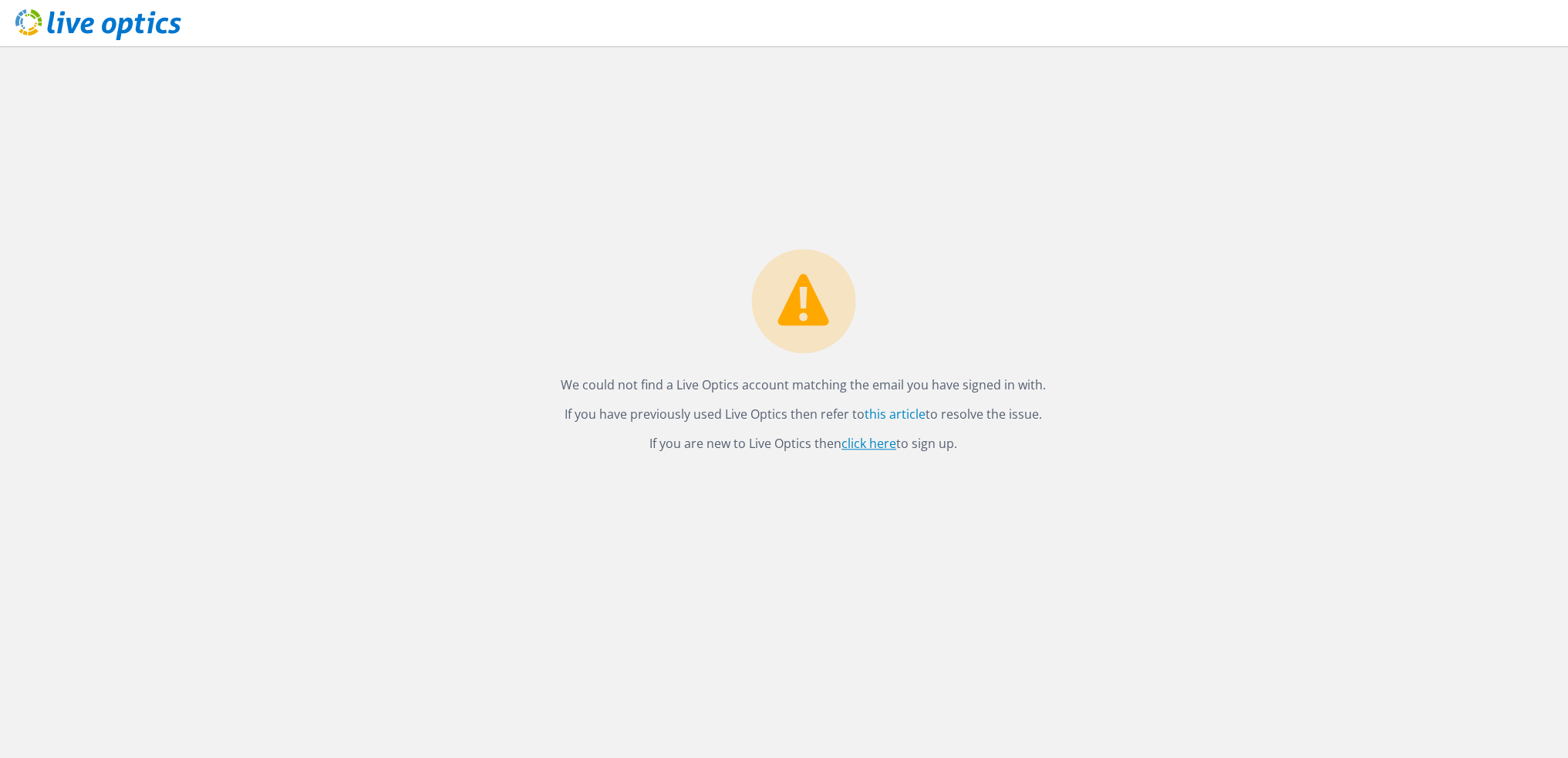 click on "click here" at bounding box center (868, 444) 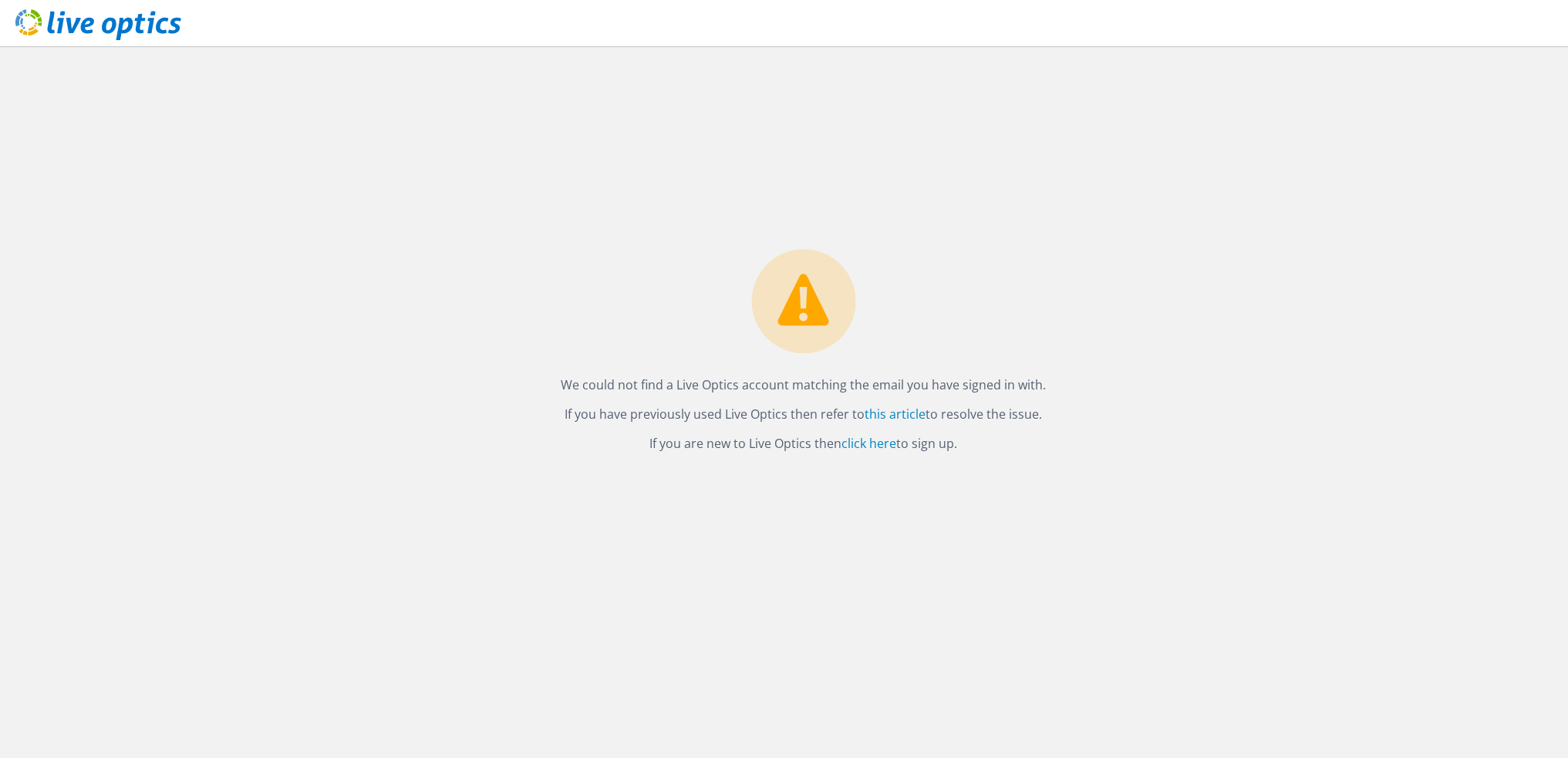 drag, startPoint x: 478, startPoint y: 98, endPoint x: 469, endPoint y: 99, distance: 9.055385 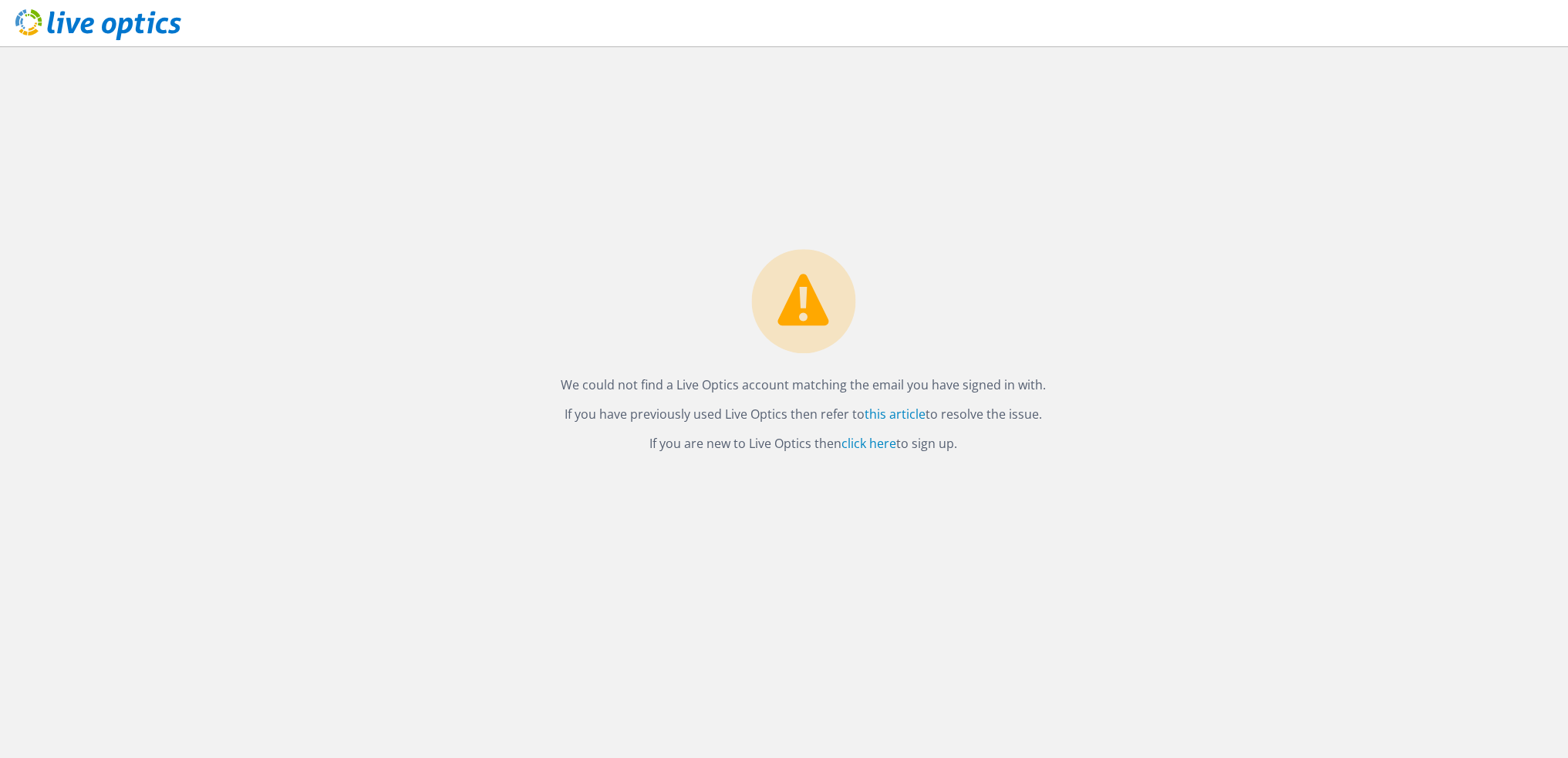 scroll, scrollTop: 0, scrollLeft: 0, axis: both 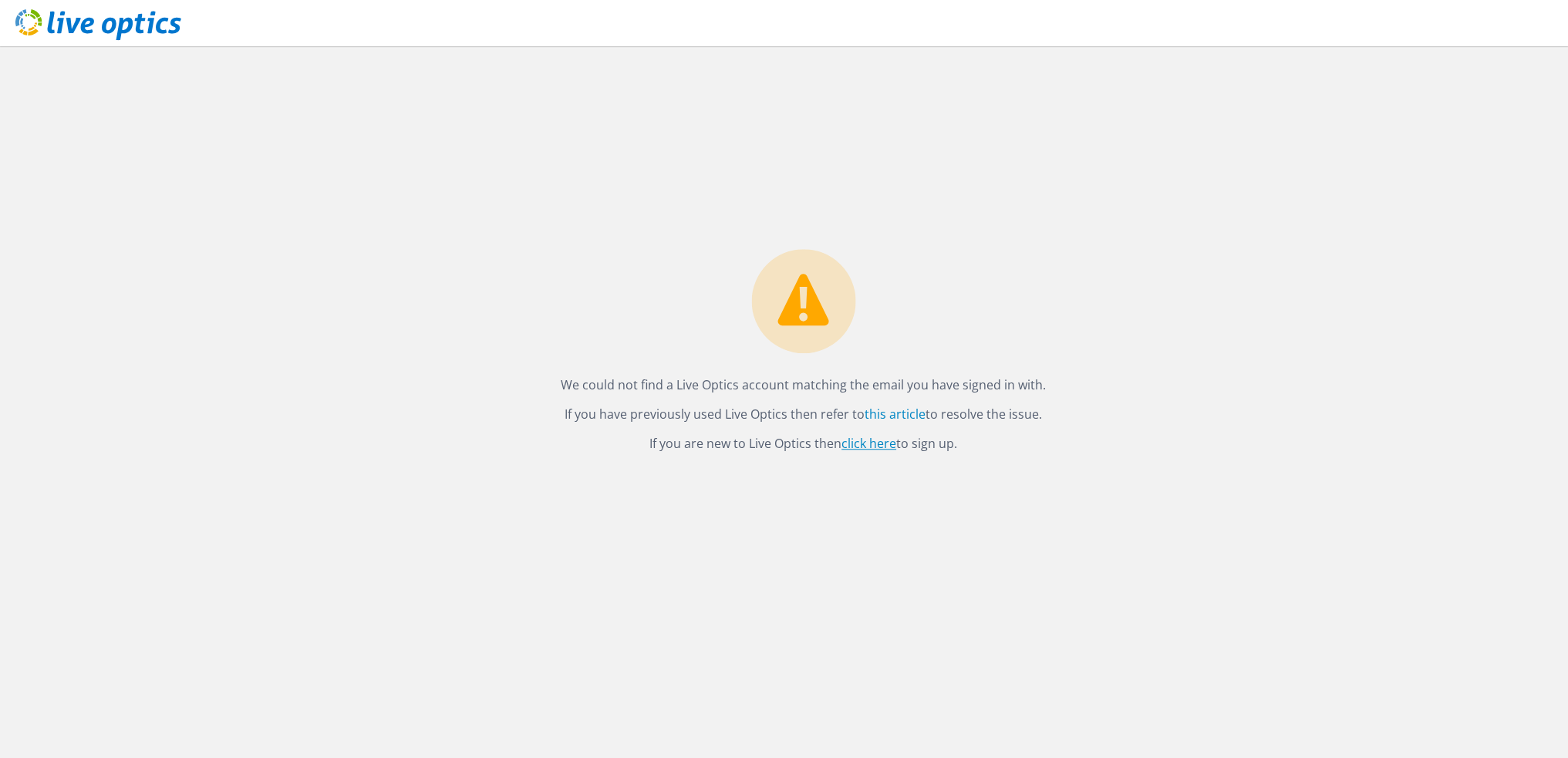 click on "click here" at bounding box center (868, 444) 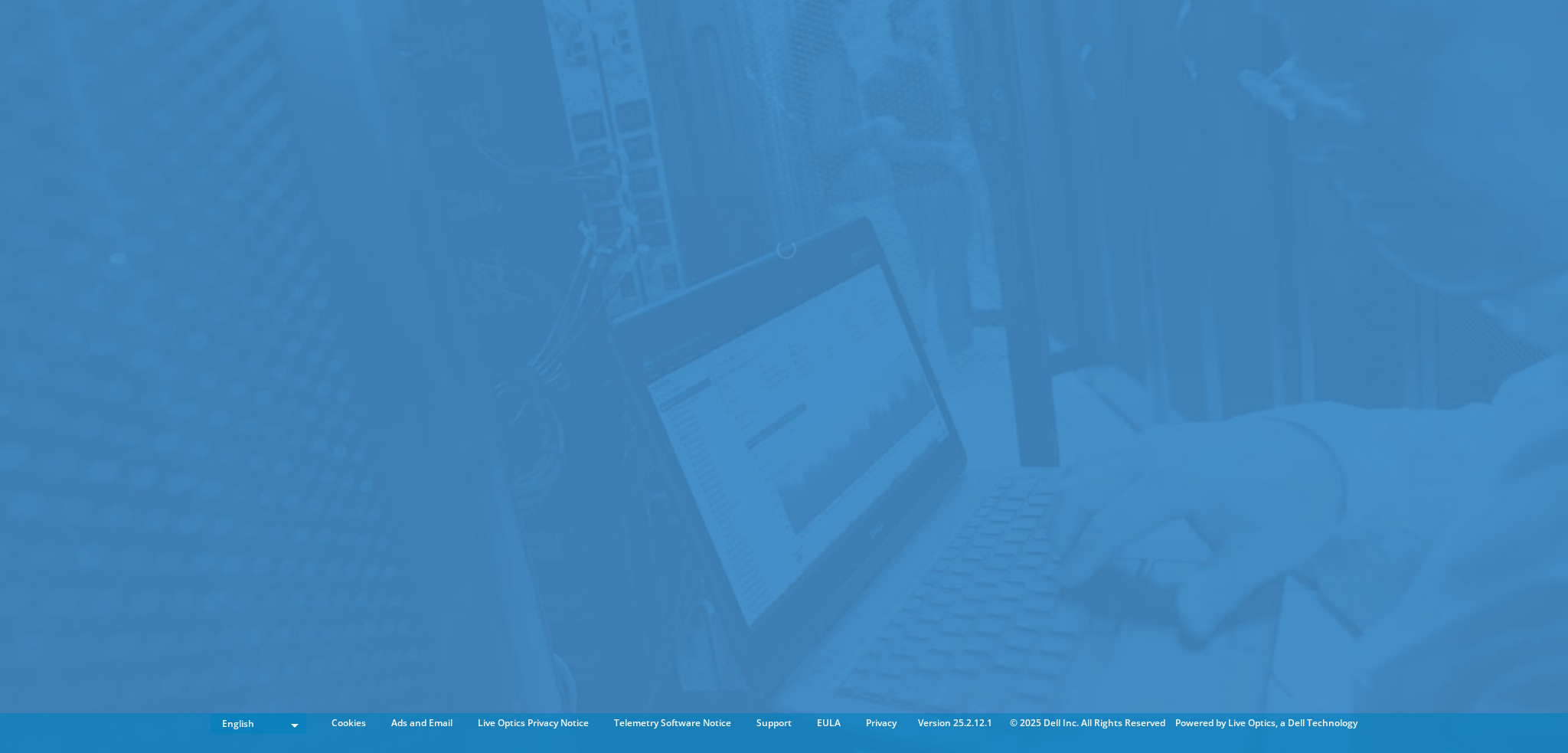 scroll, scrollTop: 0, scrollLeft: 0, axis: both 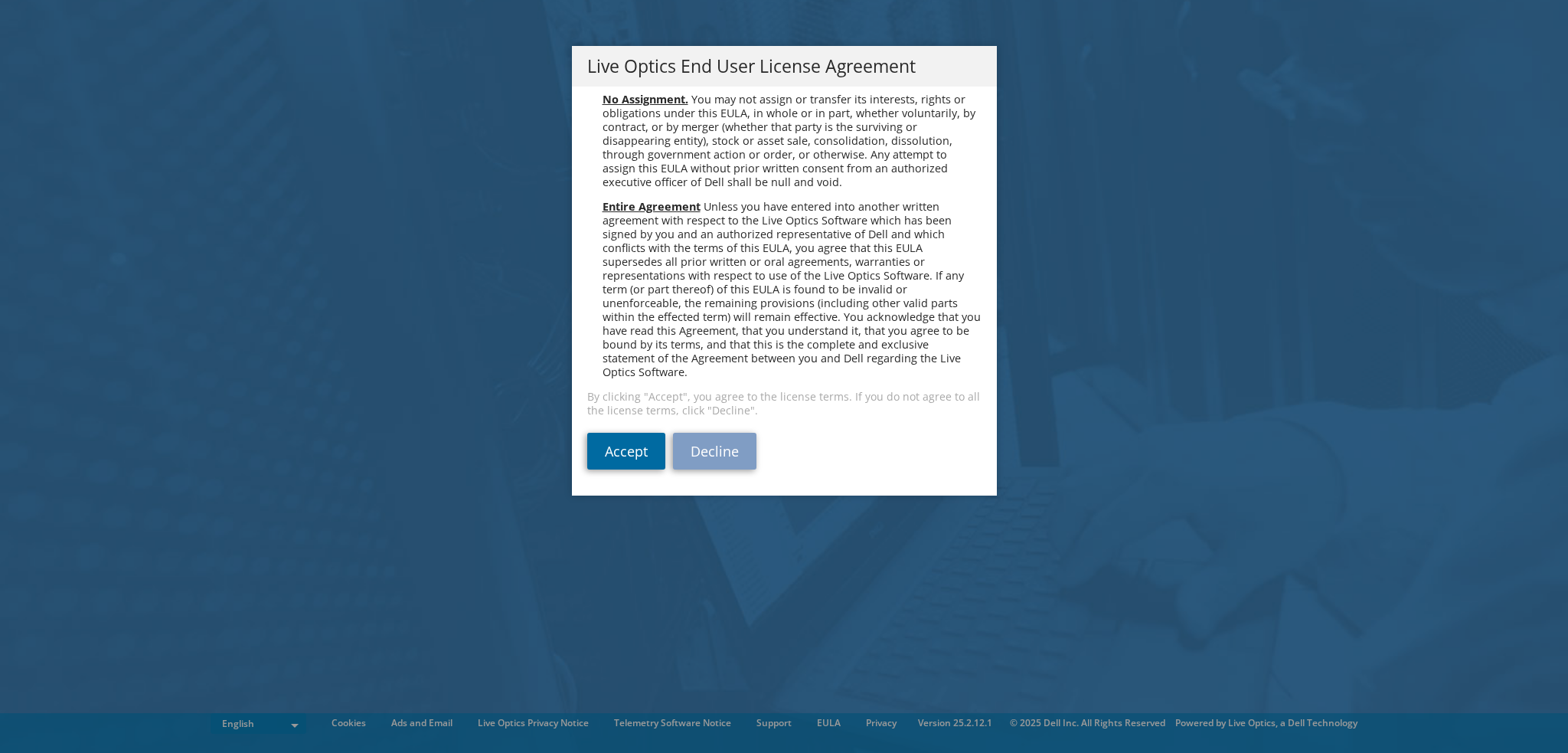 drag, startPoint x: 592, startPoint y: 458, endPoint x: 624, endPoint y: 462, distance: 32.249031 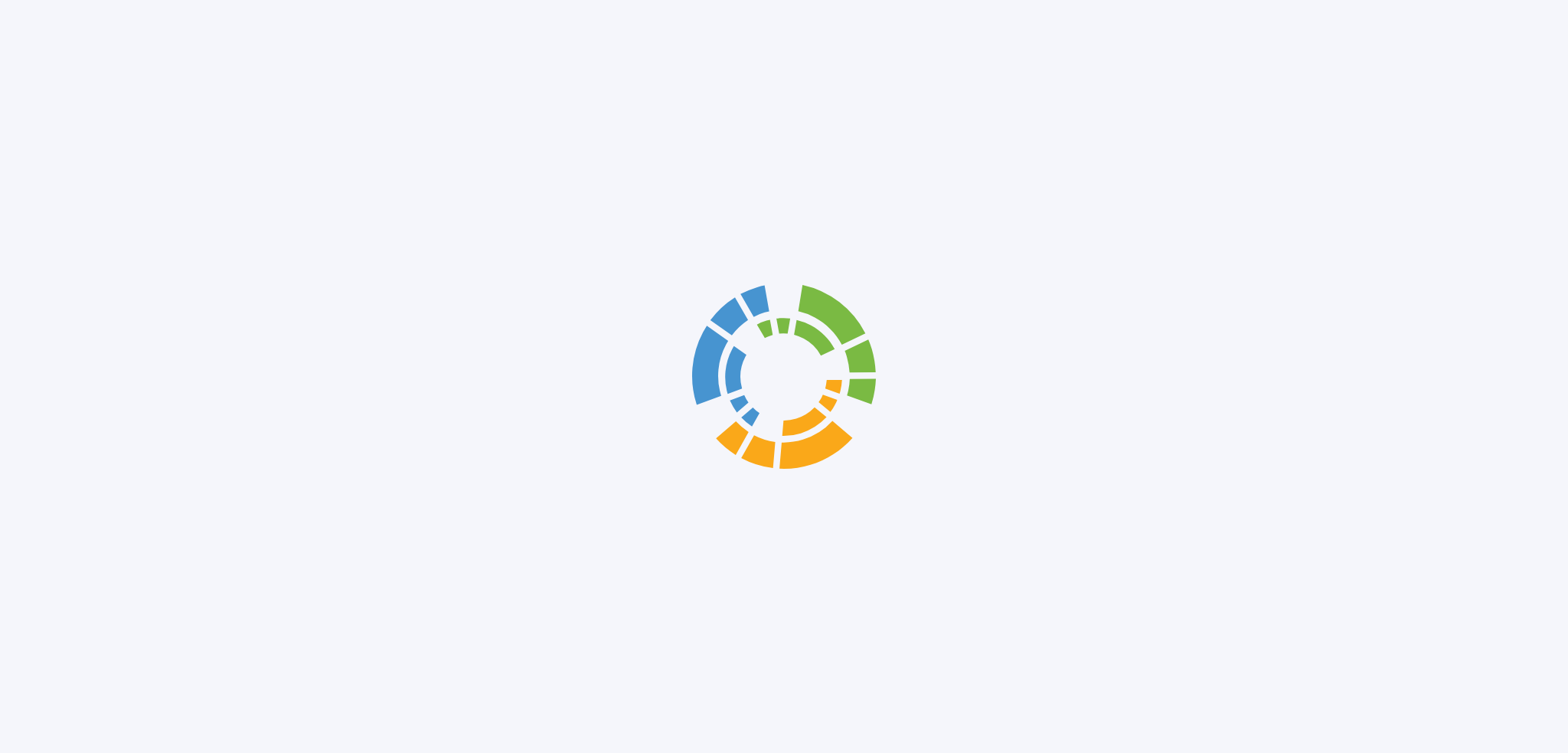 scroll, scrollTop: 0, scrollLeft: 0, axis: both 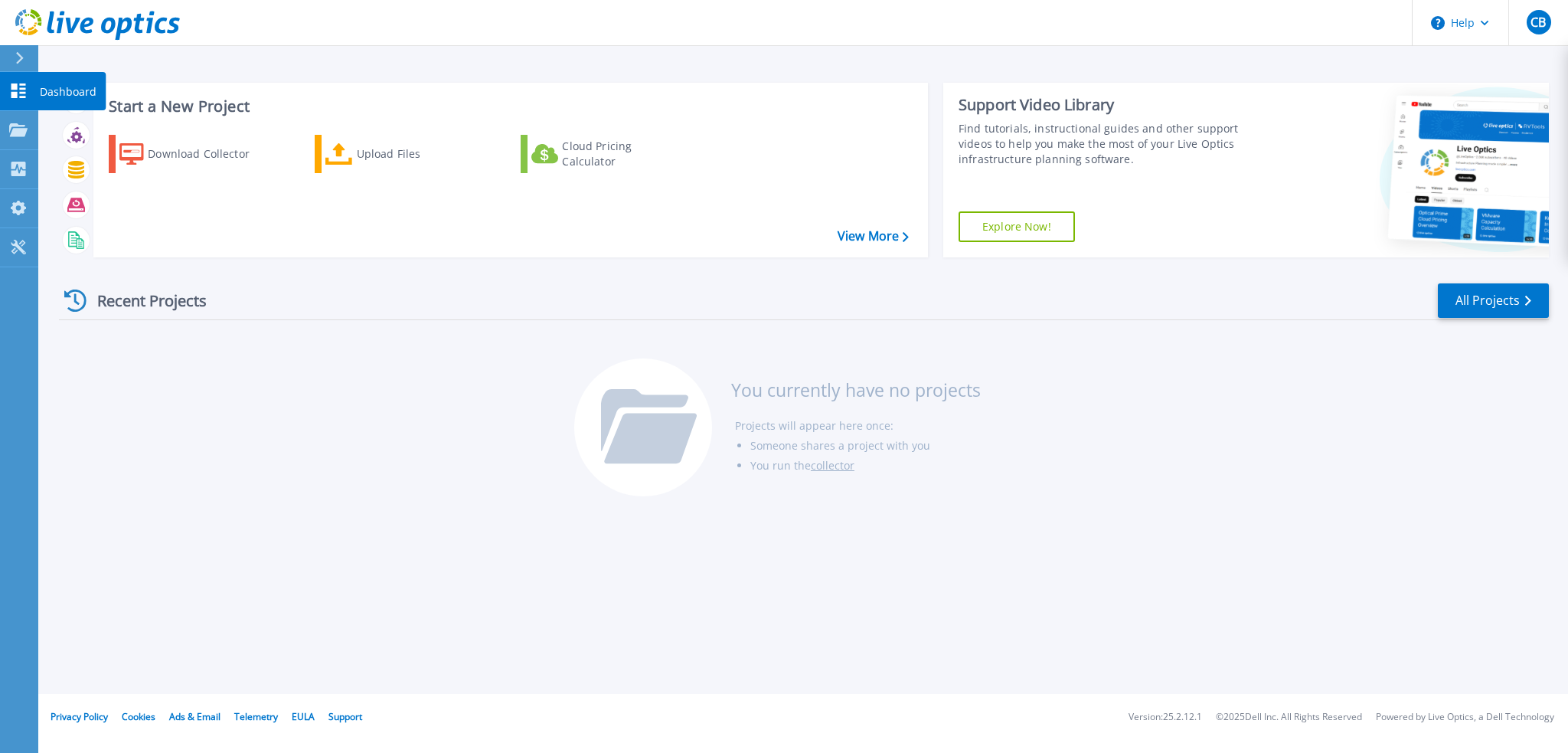 click on "Dashboard" at bounding box center (68, 92) 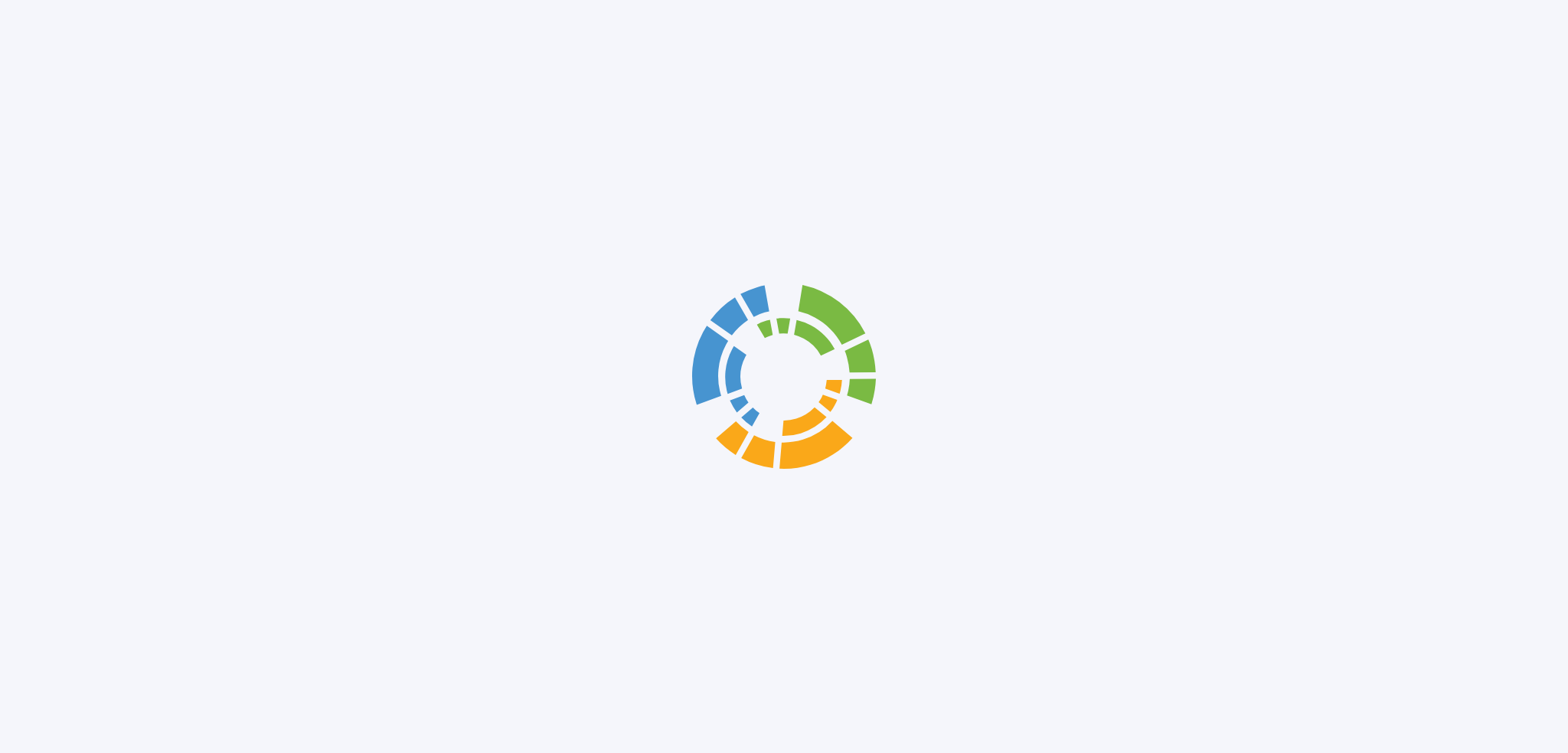 scroll, scrollTop: 0, scrollLeft: 0, axis: both 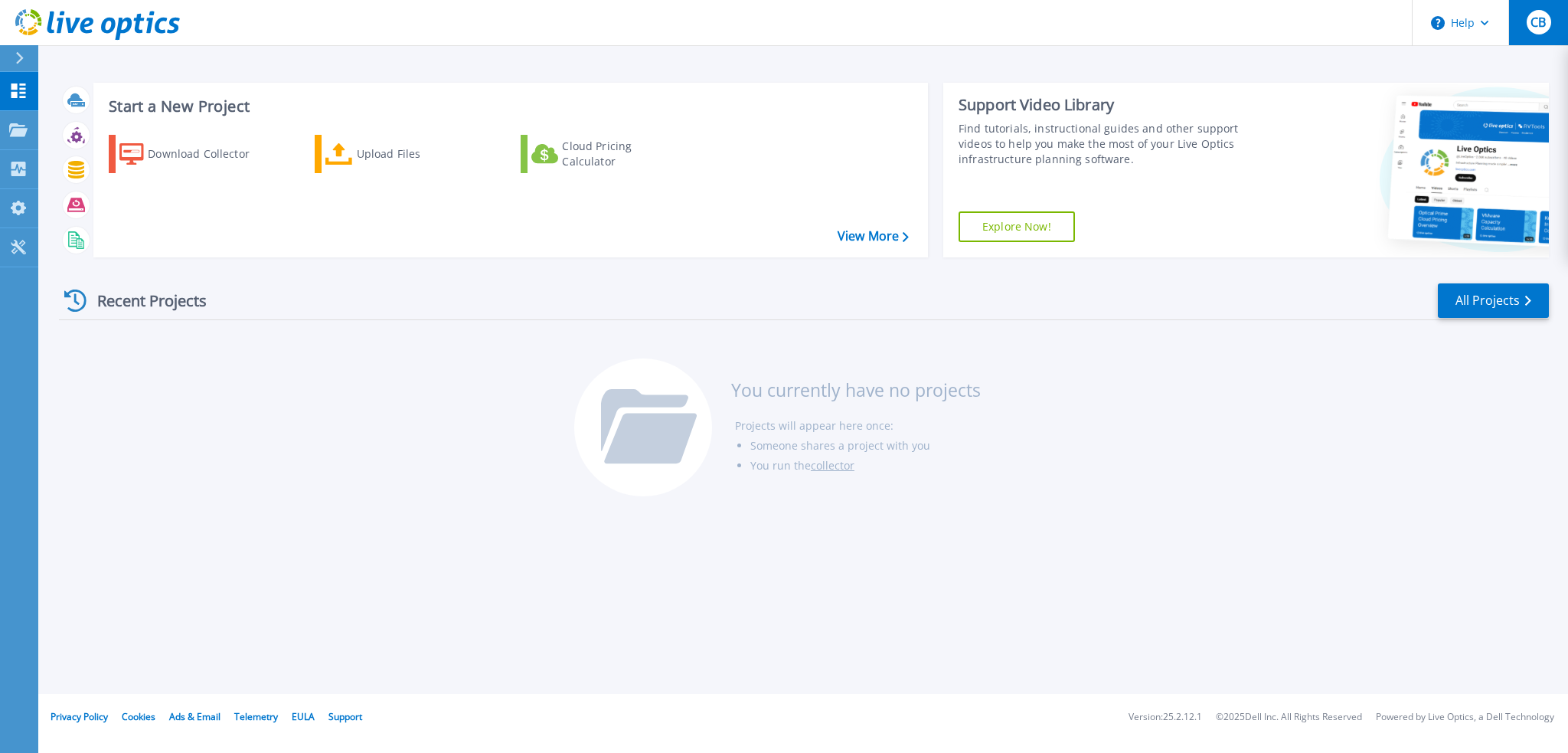 click on "CB" at bounding box center (1538, 22) 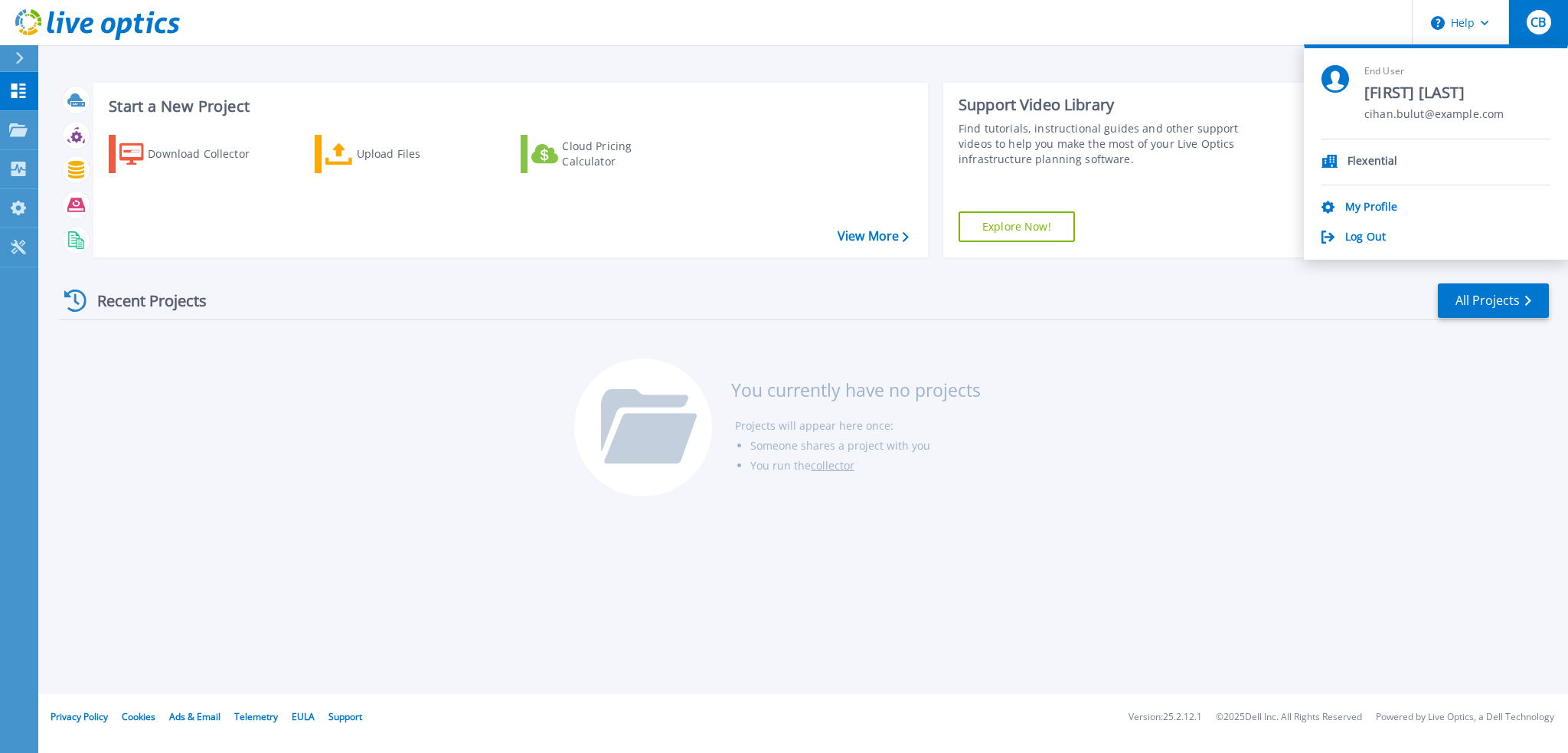 click on "CB" at bounding box center (1538, 22) 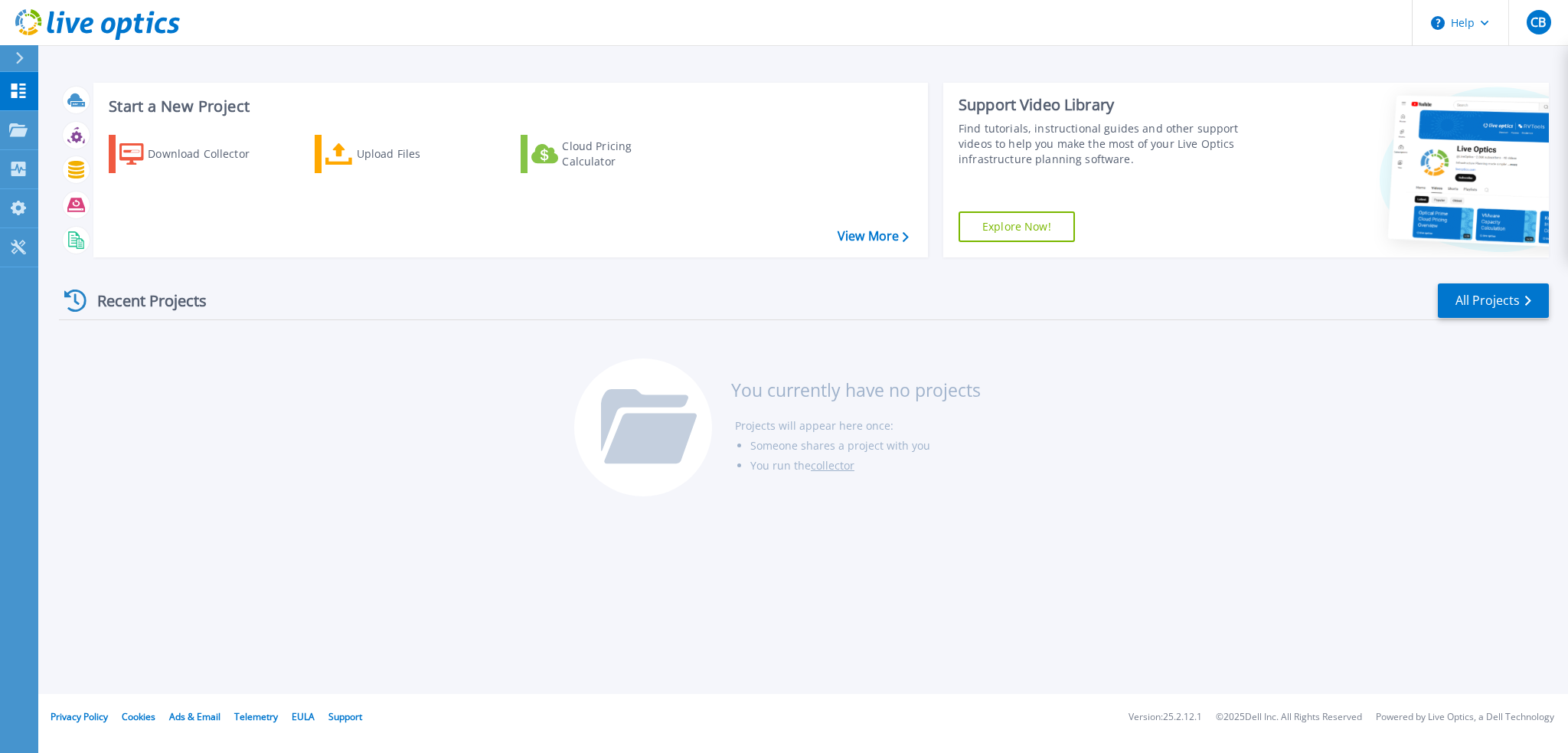 drag, startPoint x: 397, startPoint y: 511, endPoint x: 259, endPoint y: 306, distance: 247.12143 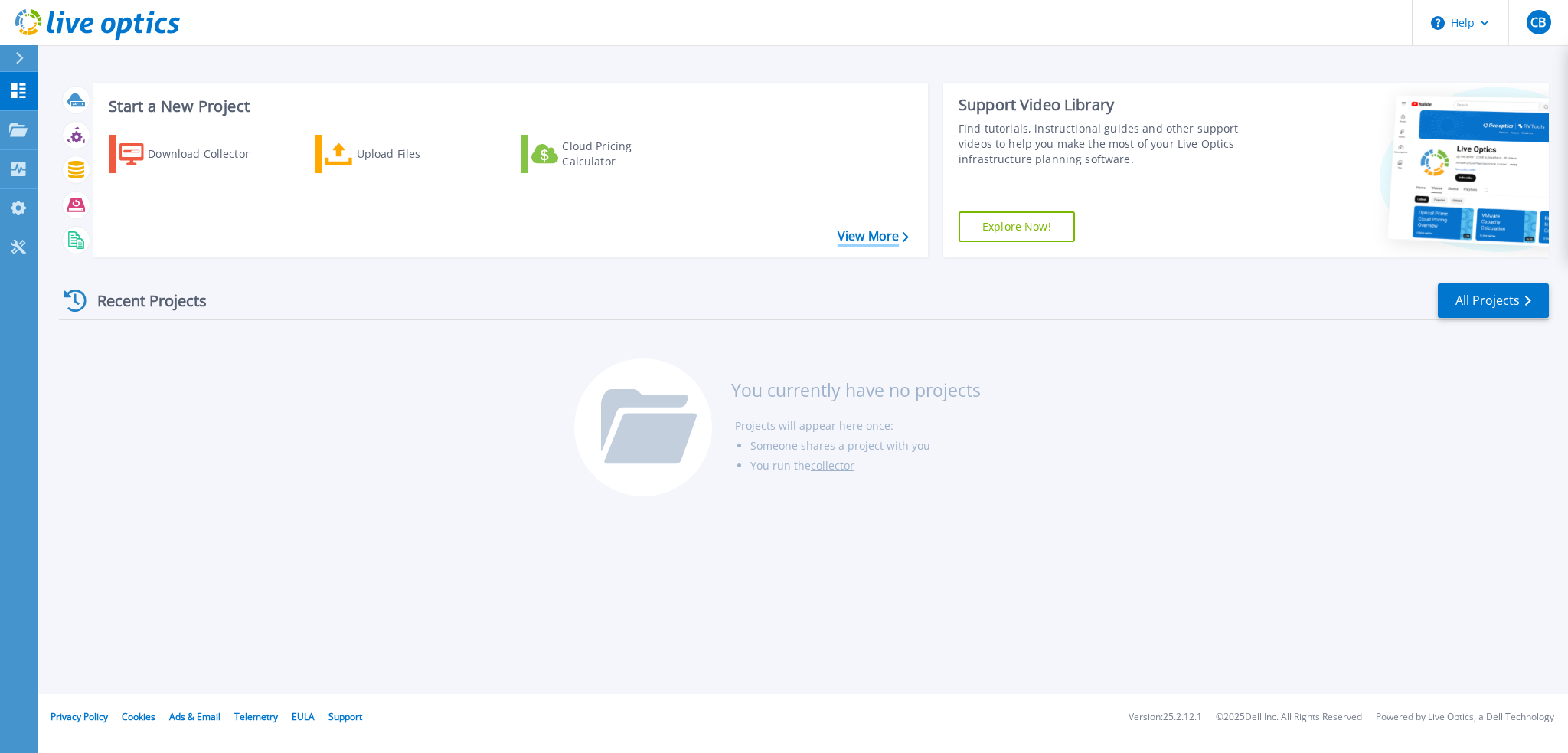click on "View More" at bounding box center (873, 236) 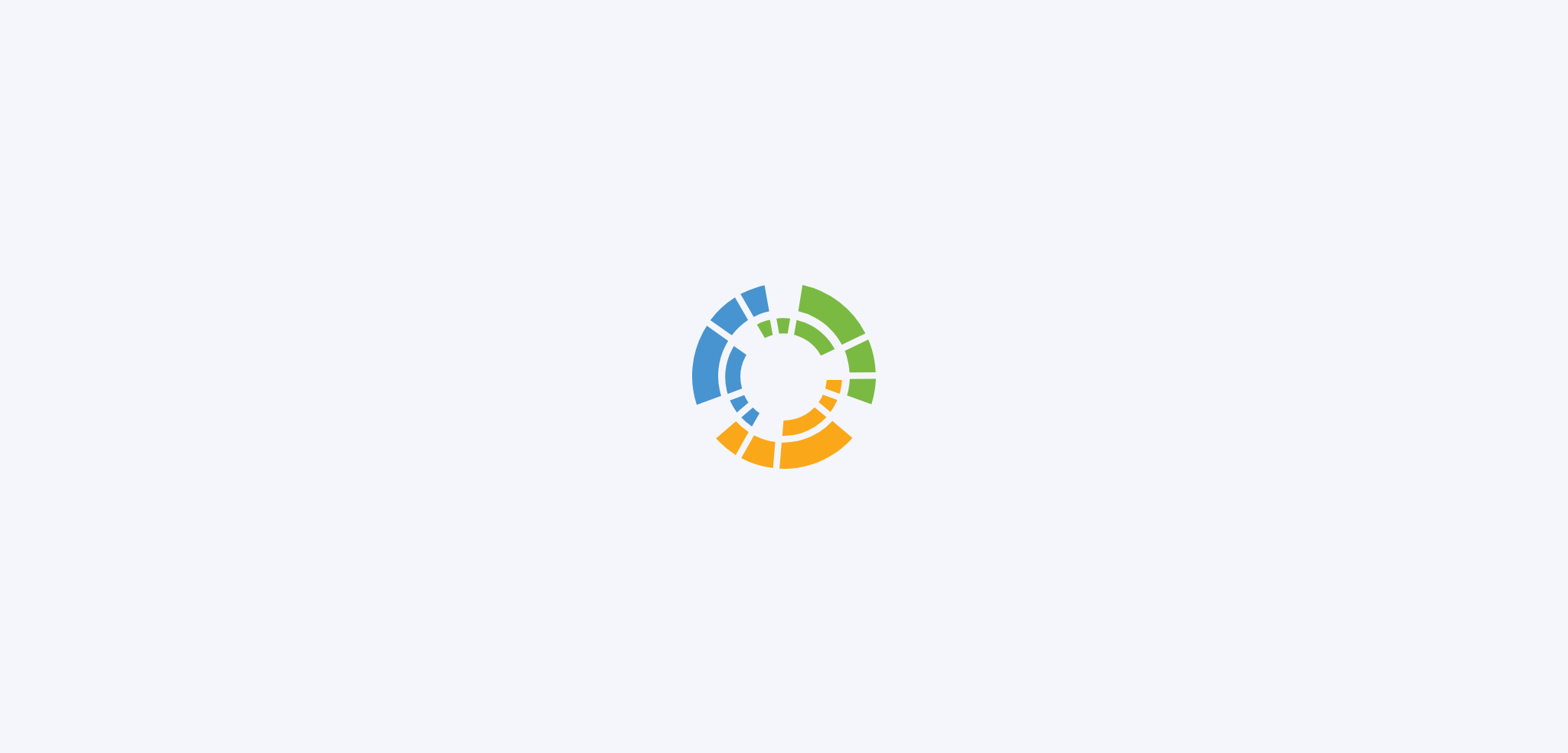 scroll, scrollTop: 0, scrollLeft: 0, axis: both 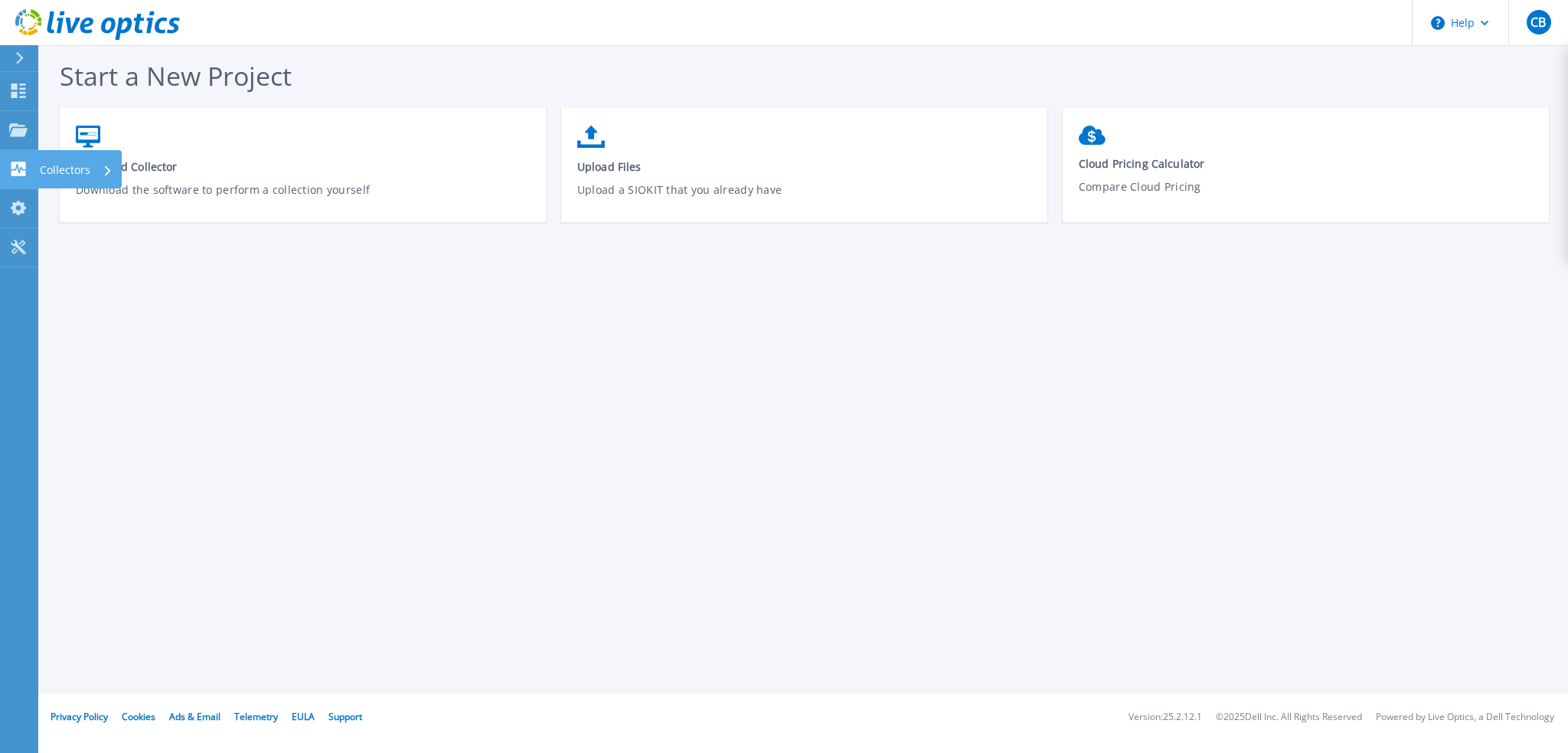 click on "Collectors" at bounding box center (65, 170) 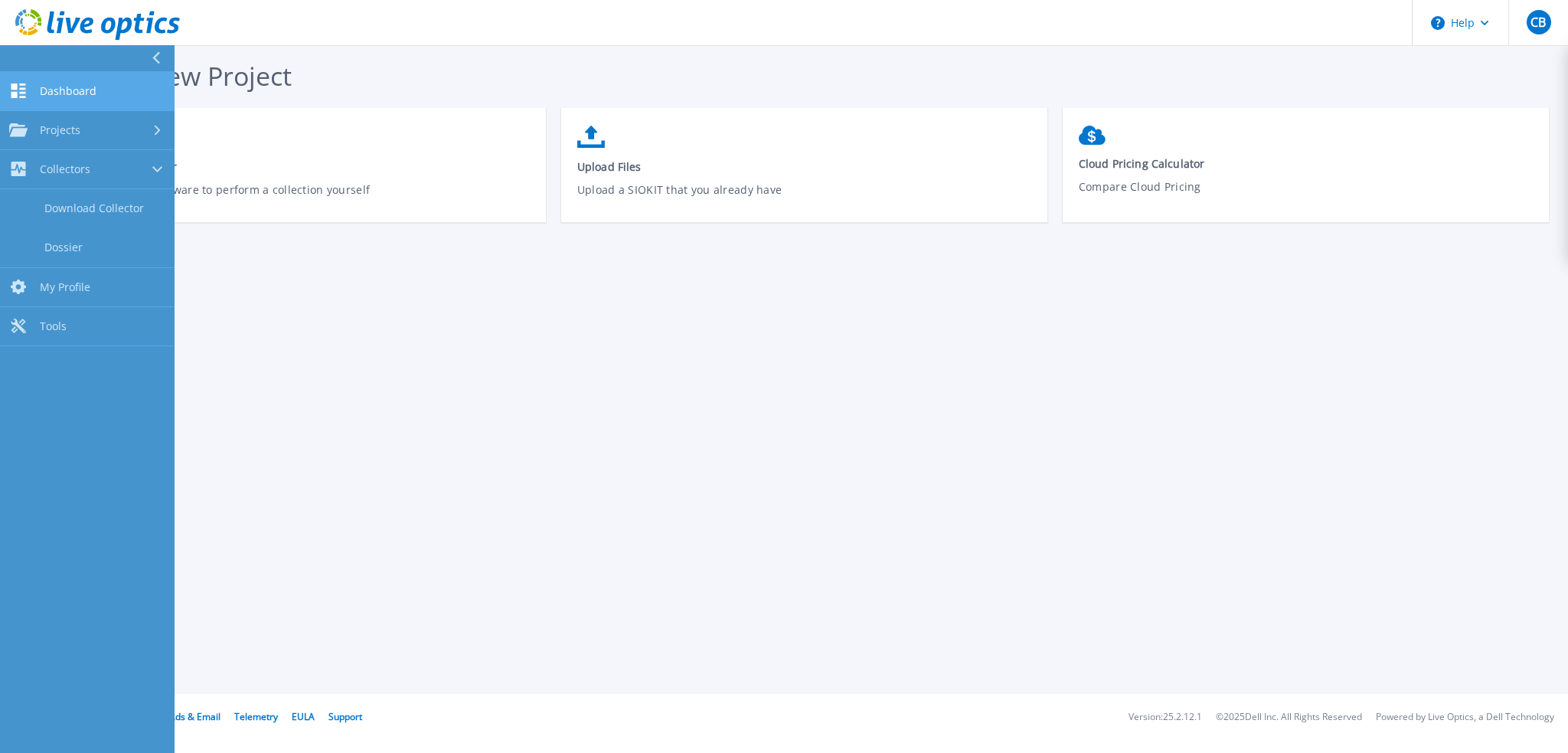 click on "Dashboard" at bounding box center [68, 91] 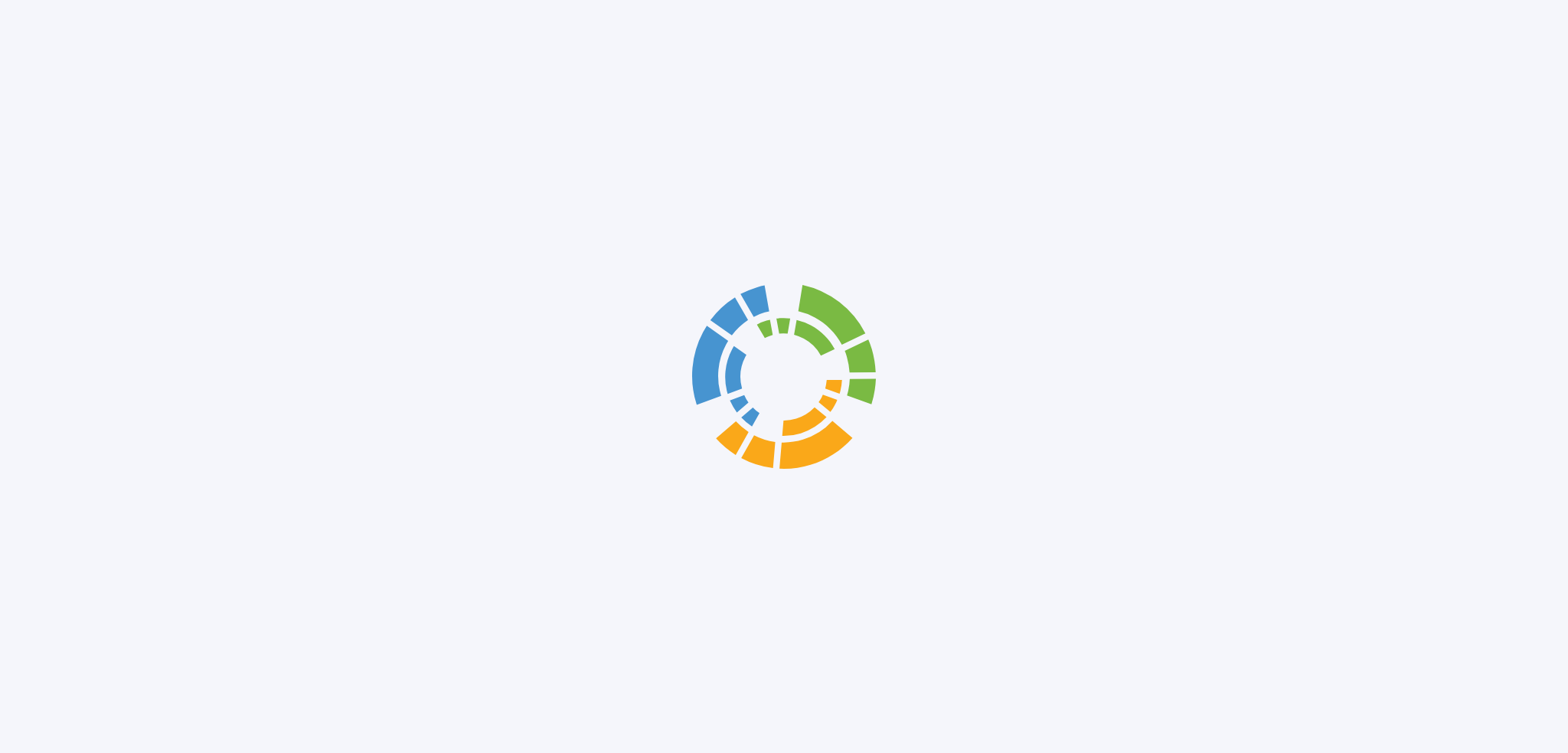 scroll, scrollTop: 0, scrollLeft: 0, axis: both 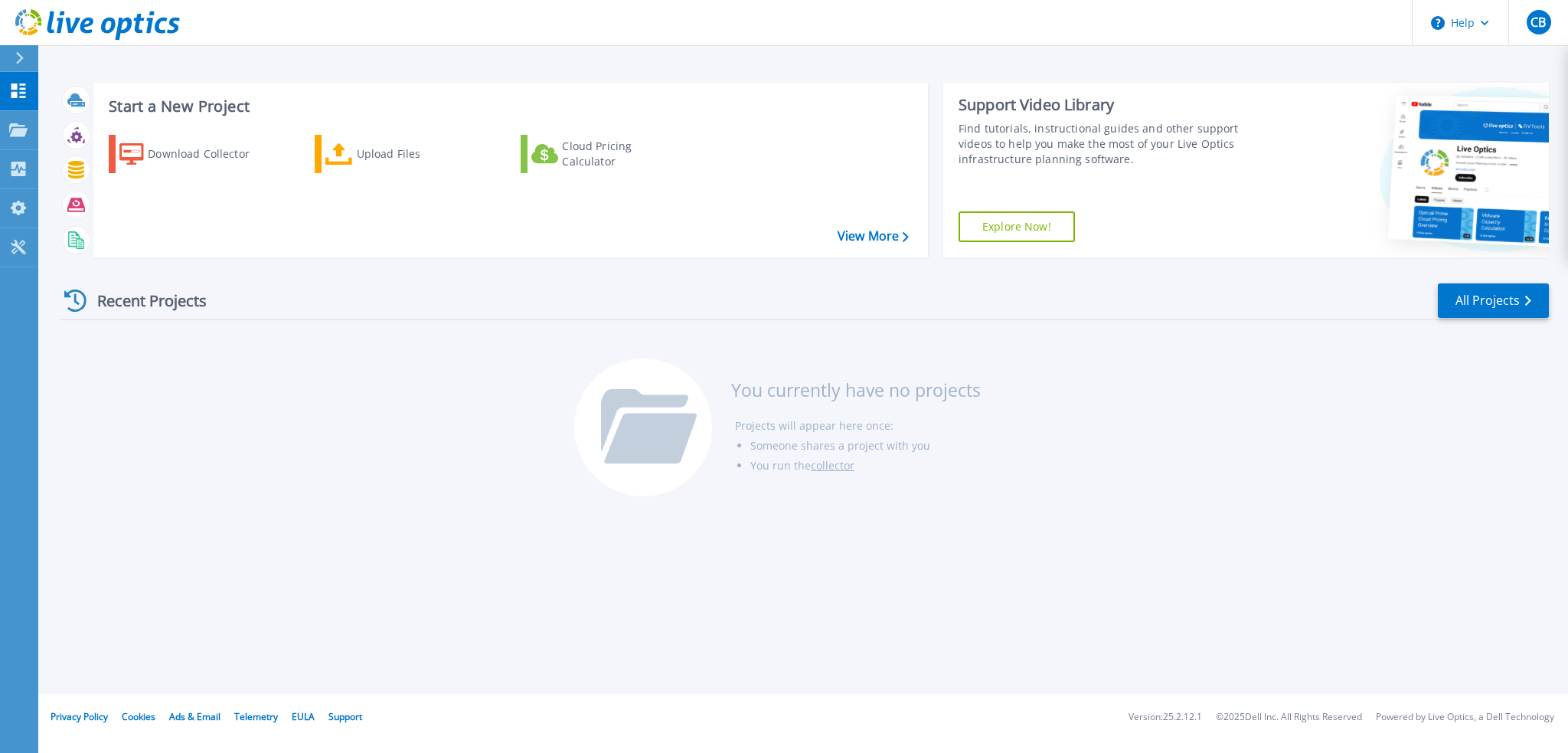 click on "Explore Now!" at bounding box center (1017, 227) 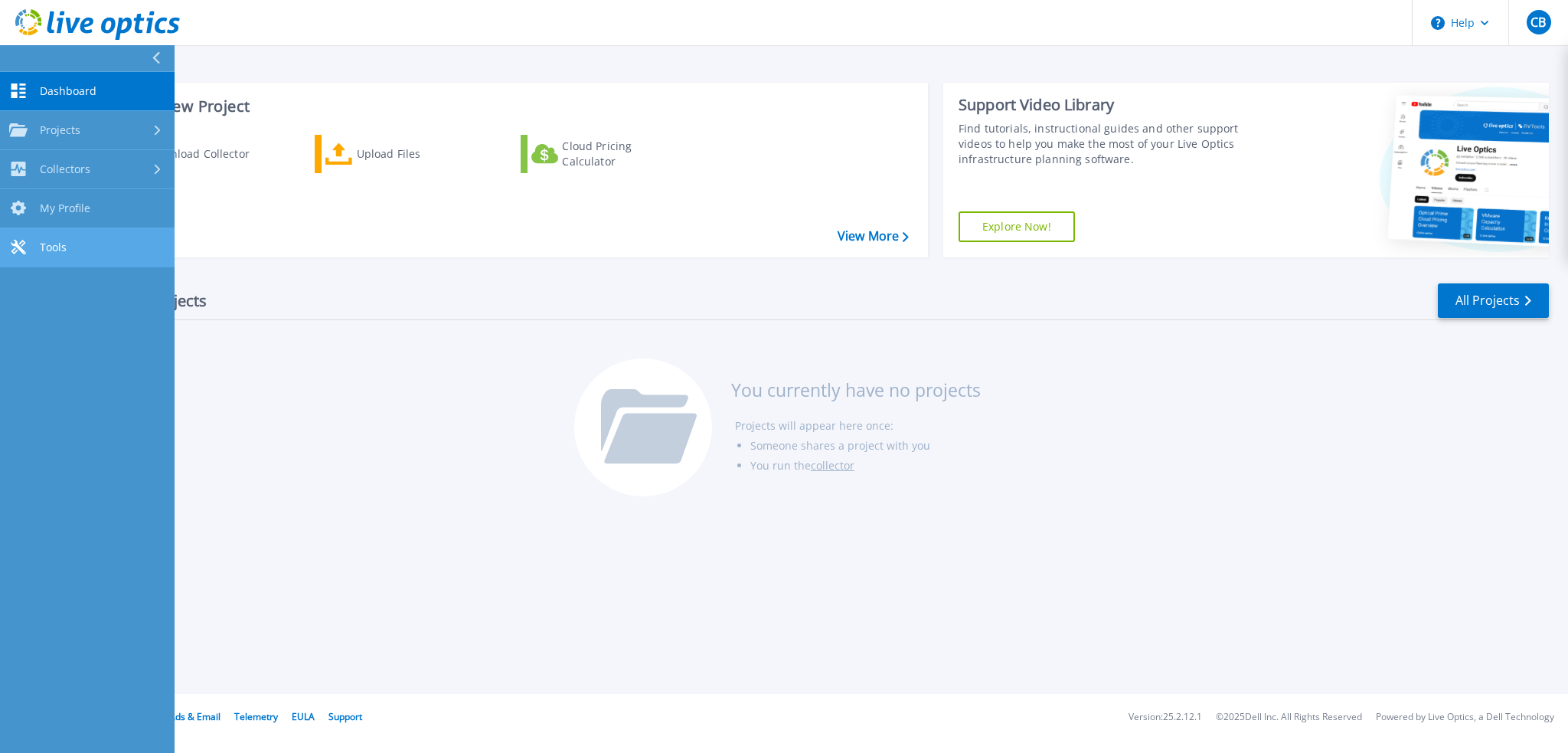 click on "Tools Tools" at bounding box center (87, 247) 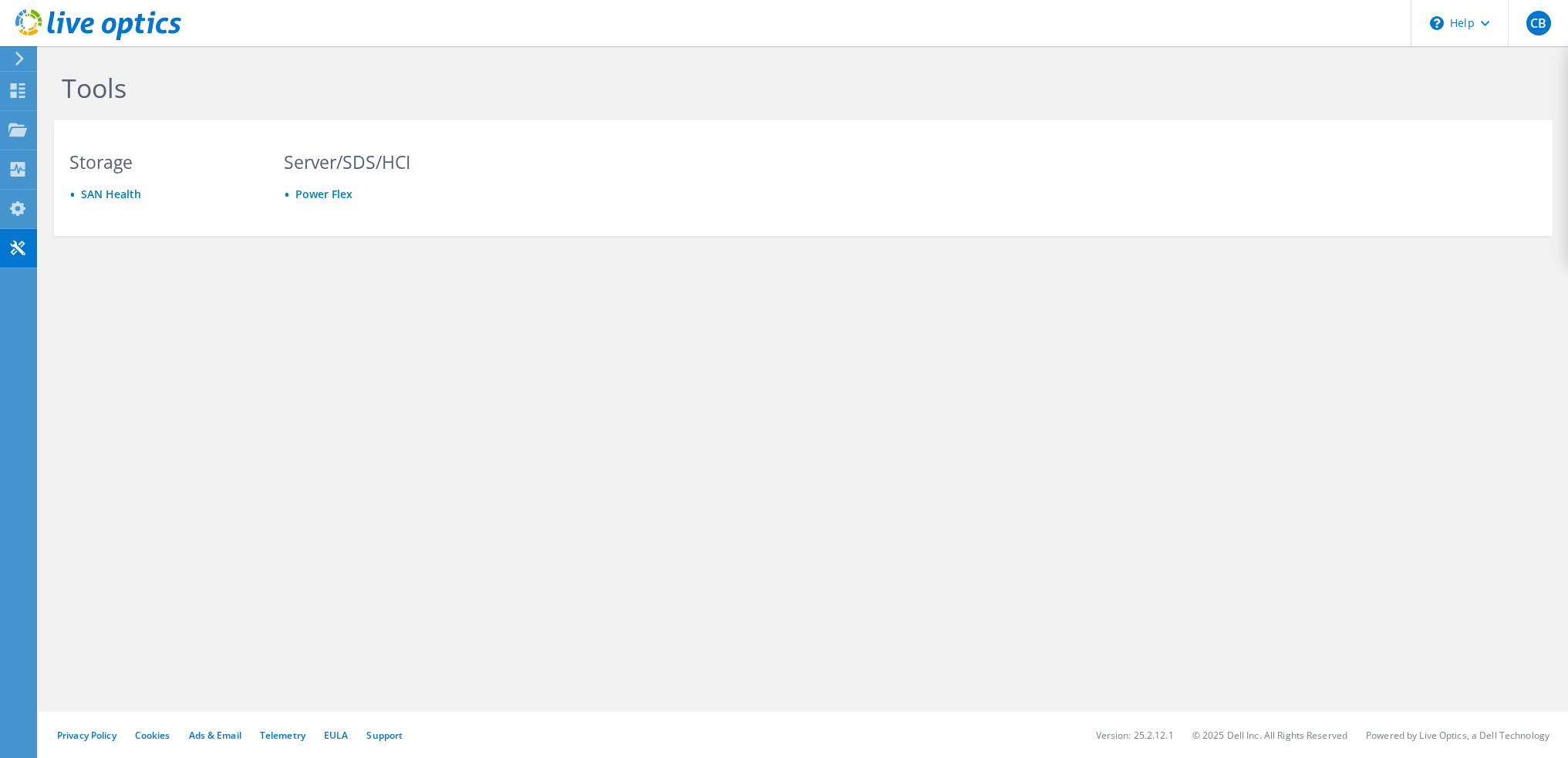 scroll, scrollTop: 0, scrollLeft: 0, axis: both 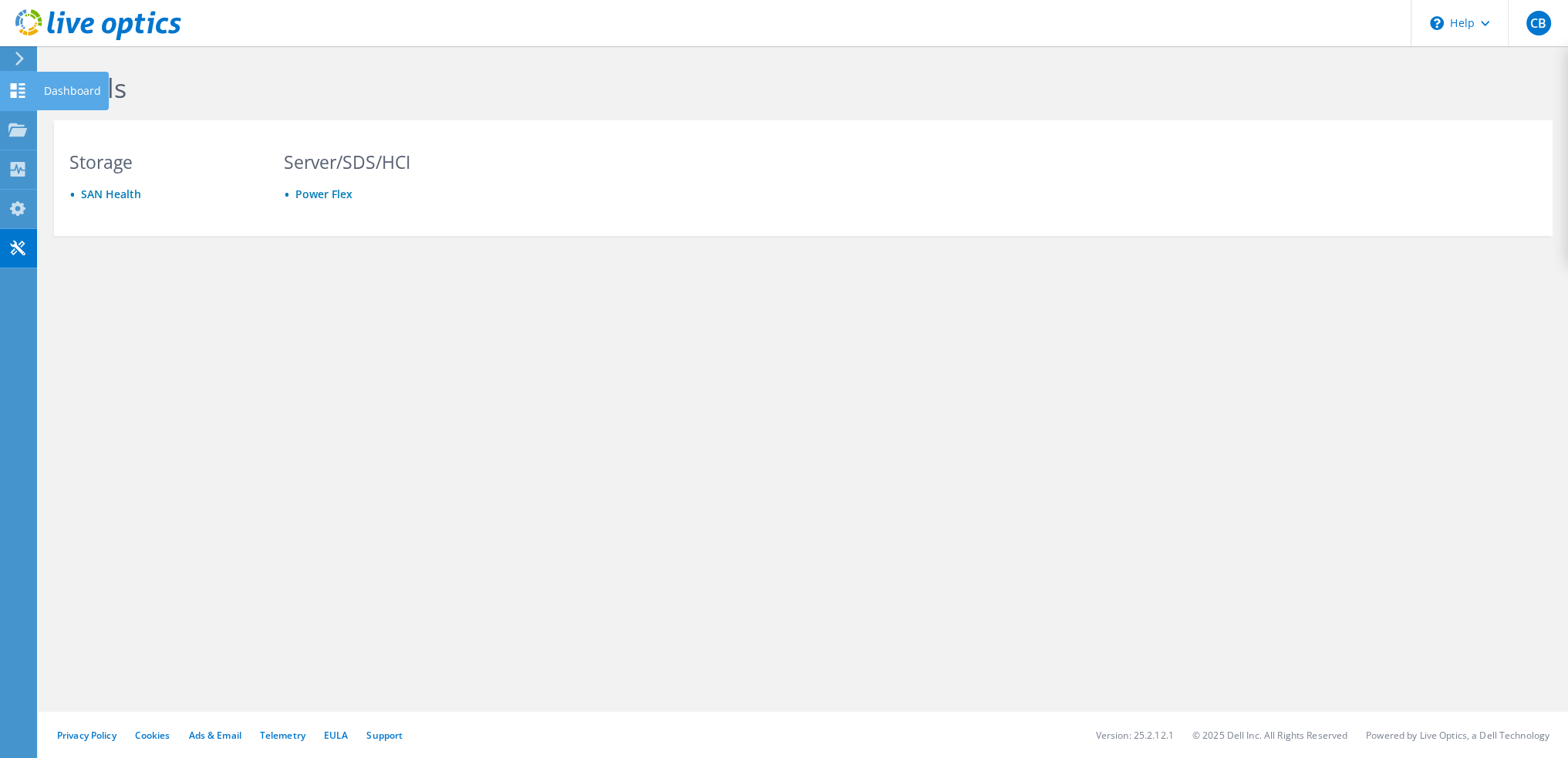 click on "Dashboard" at bounding box center (72, 91) 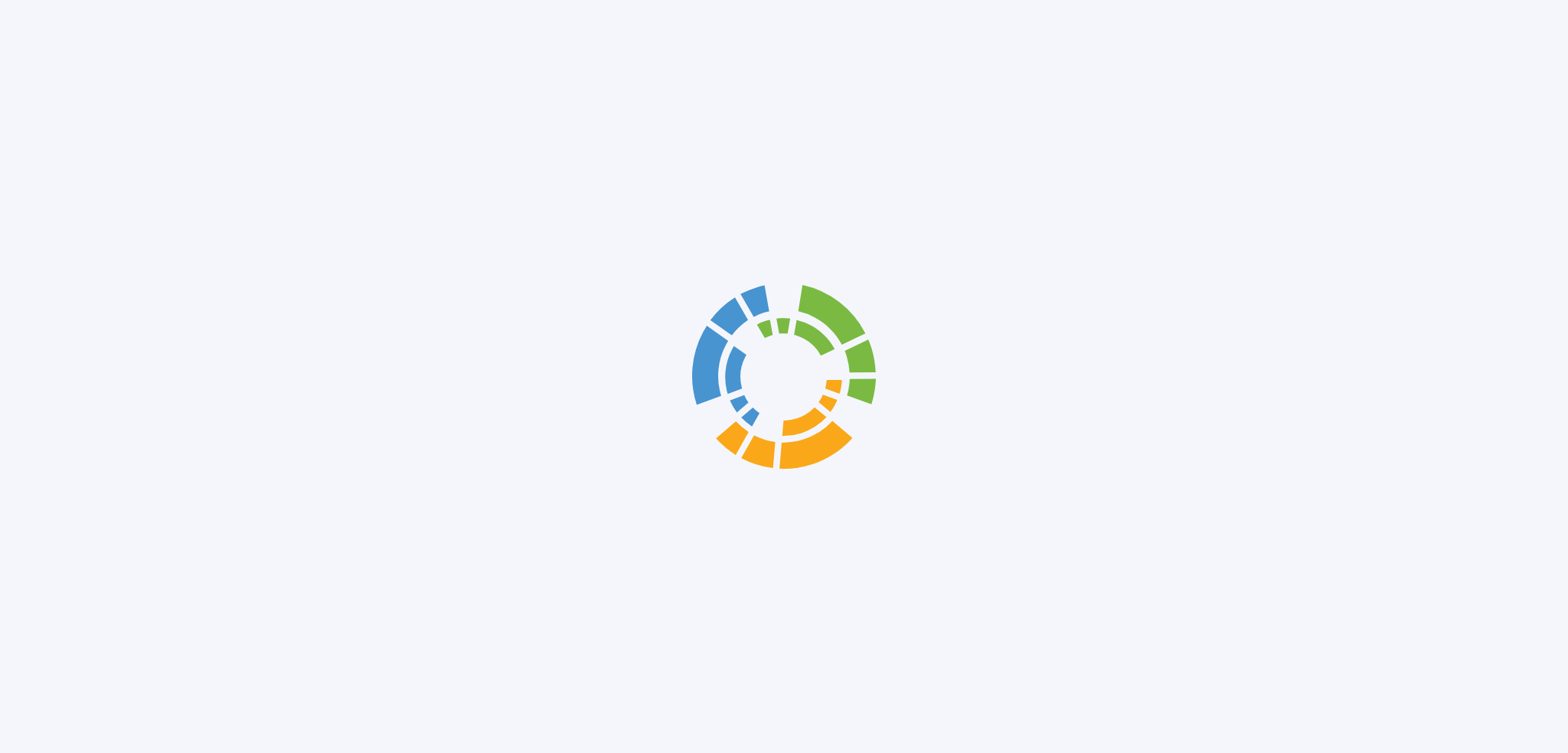 scroll, scrollTop: 0, scrollLeft: 0, axis: both 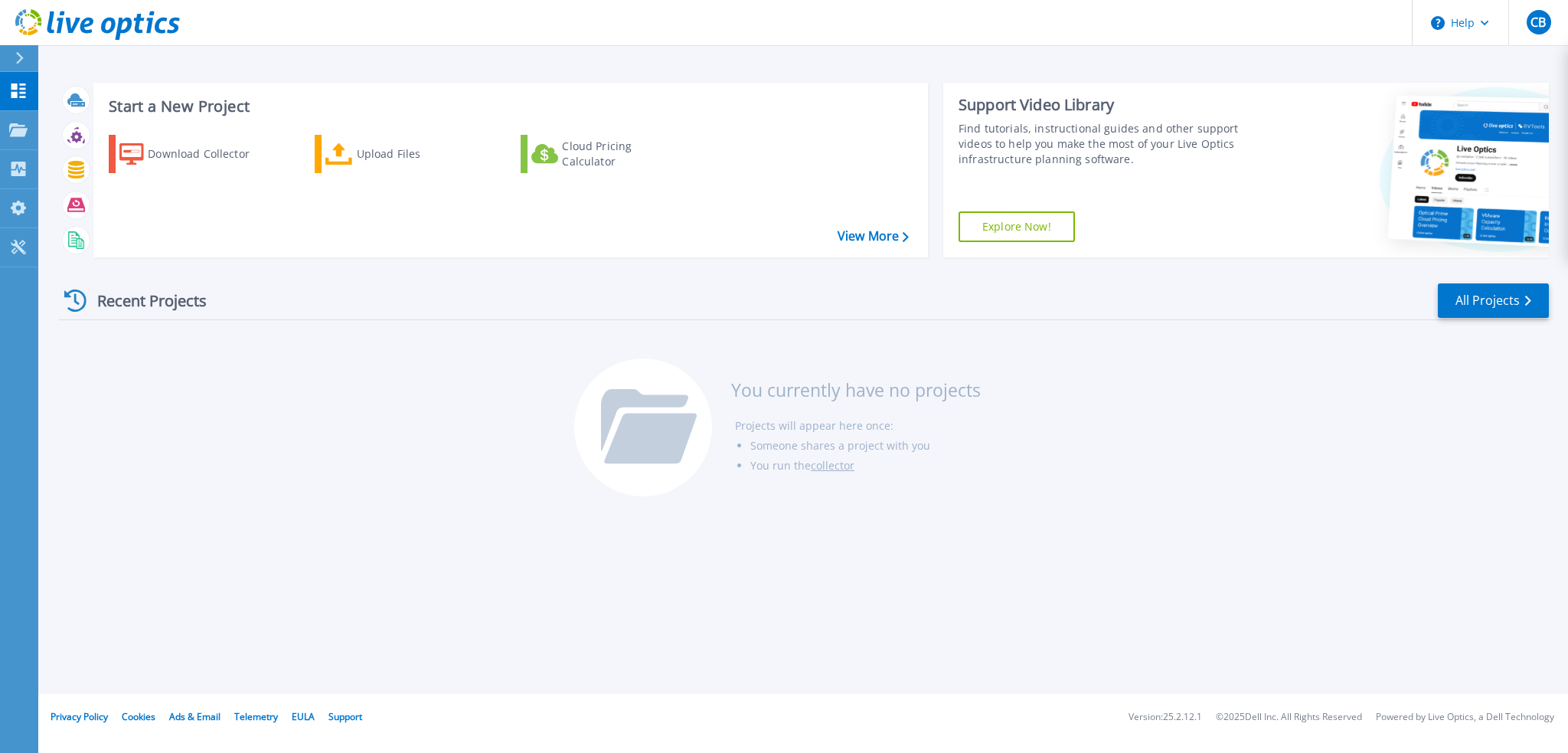 click on "Explore Now!" at bounding box center (1017, 227) 